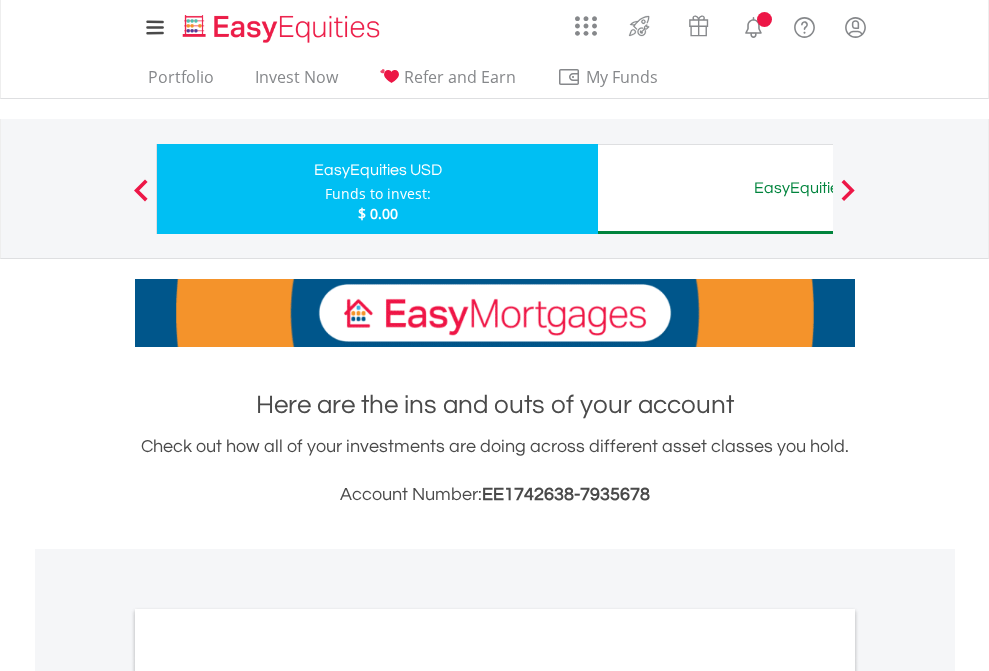 scroll, scrollTop: 0, scrollLeft: 0, axis: both 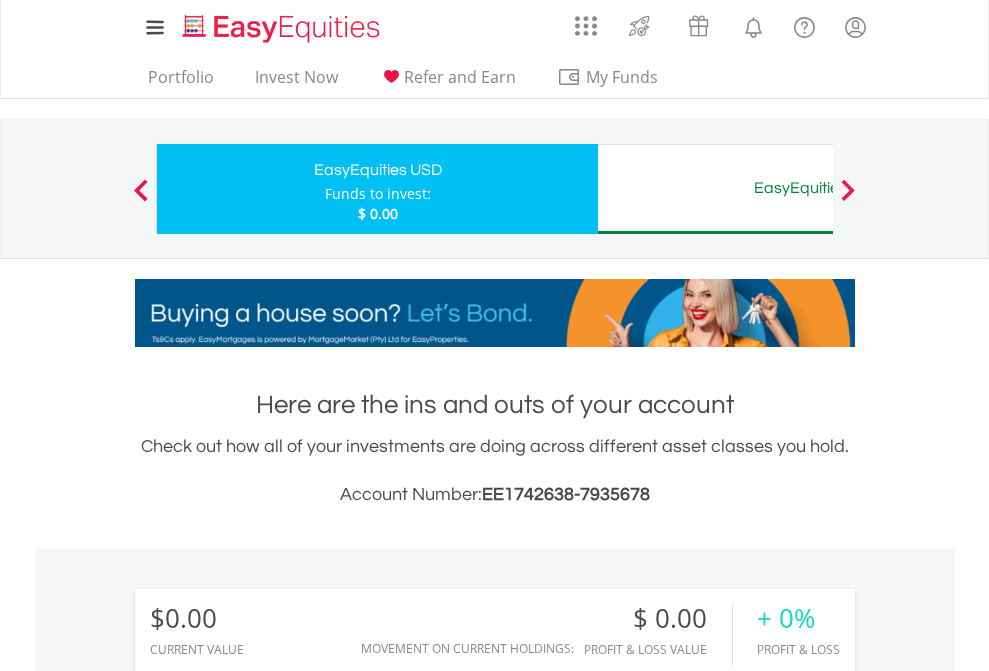 click on "Funds to invest:" at bounding box center (378, 194) 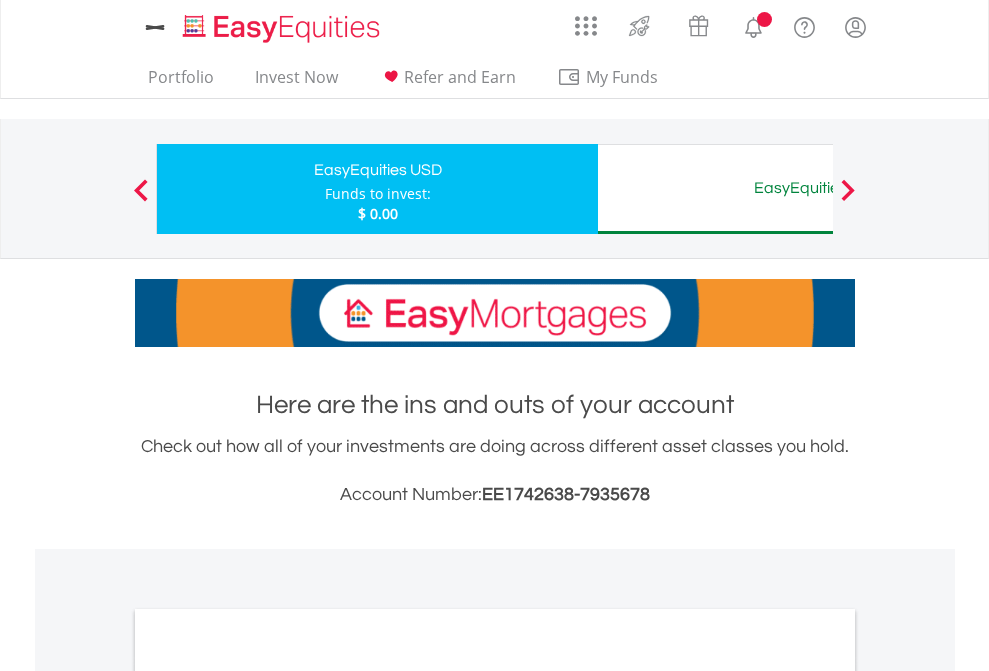 scroll, scrollTop: 0, scrollLeft: 0, axis: both 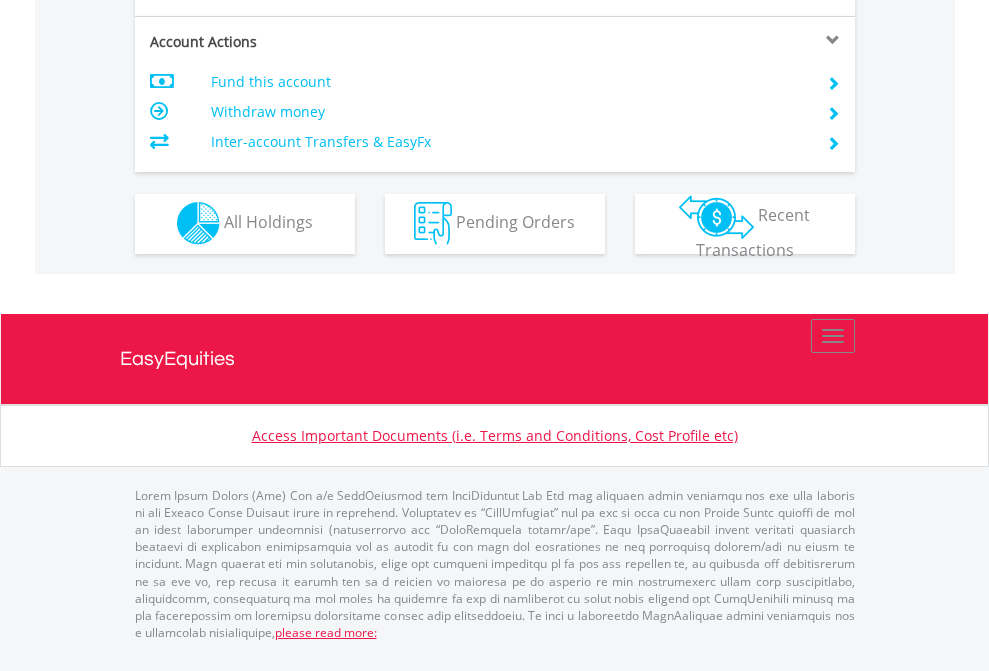 click on "Investment types" at bounding box center (706, -353) 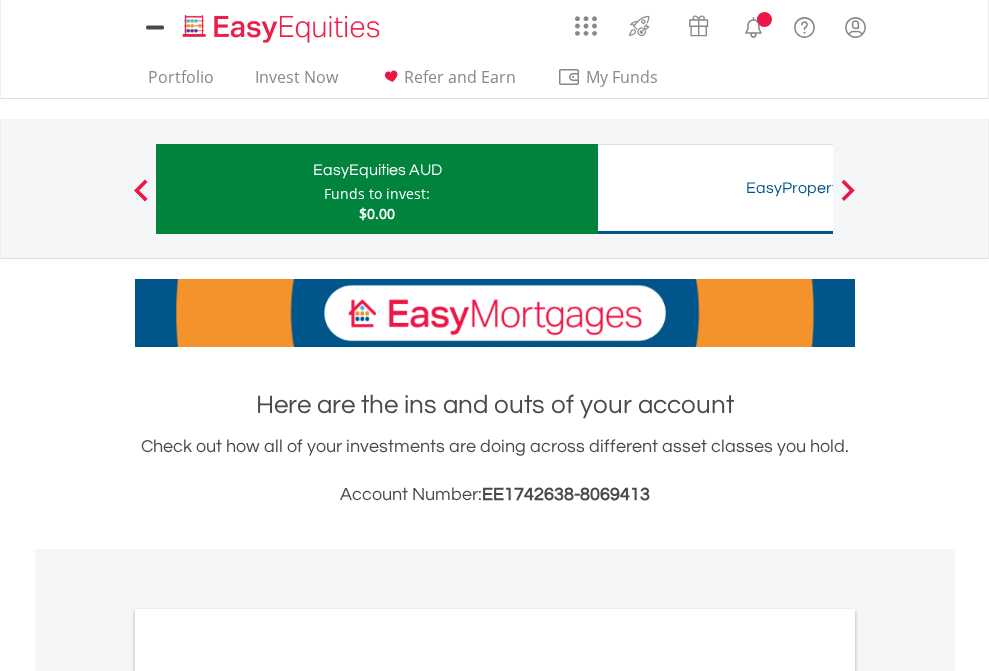 scroll, scrollTop: 0, scrollLeft: 0, axis: both 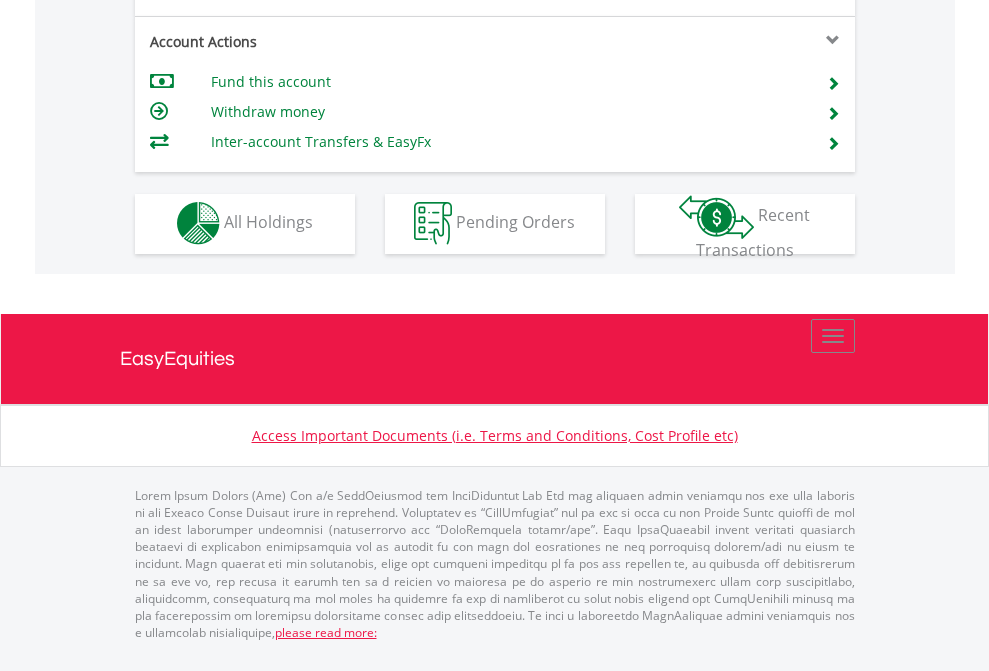 click on "Investment types" at bounding box center [706, -353] 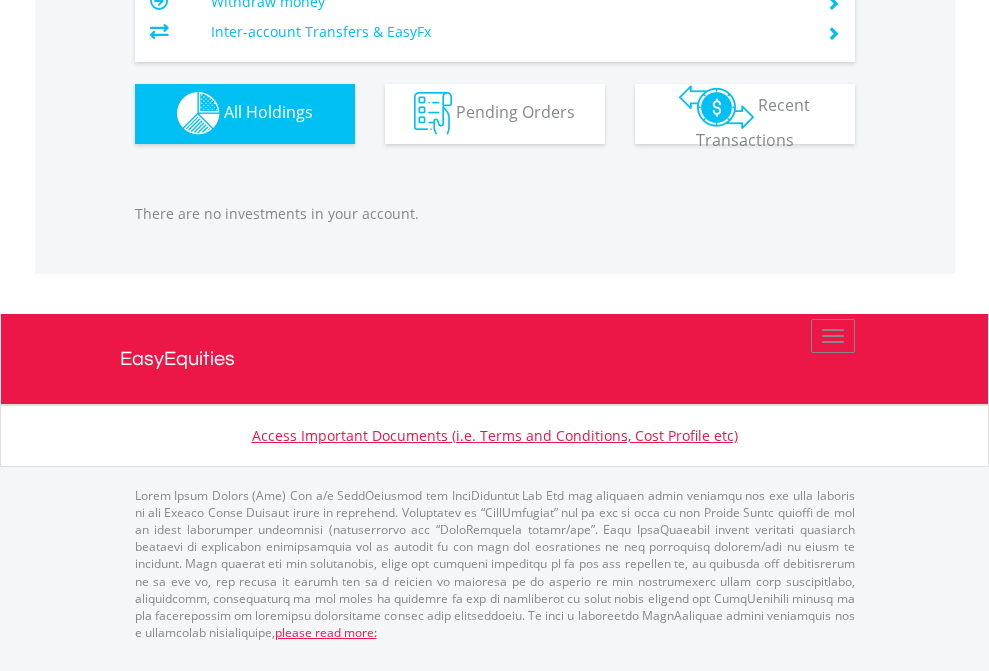 scroll, scrollTop: 1980, scrollLeft: 0, axis: vertical 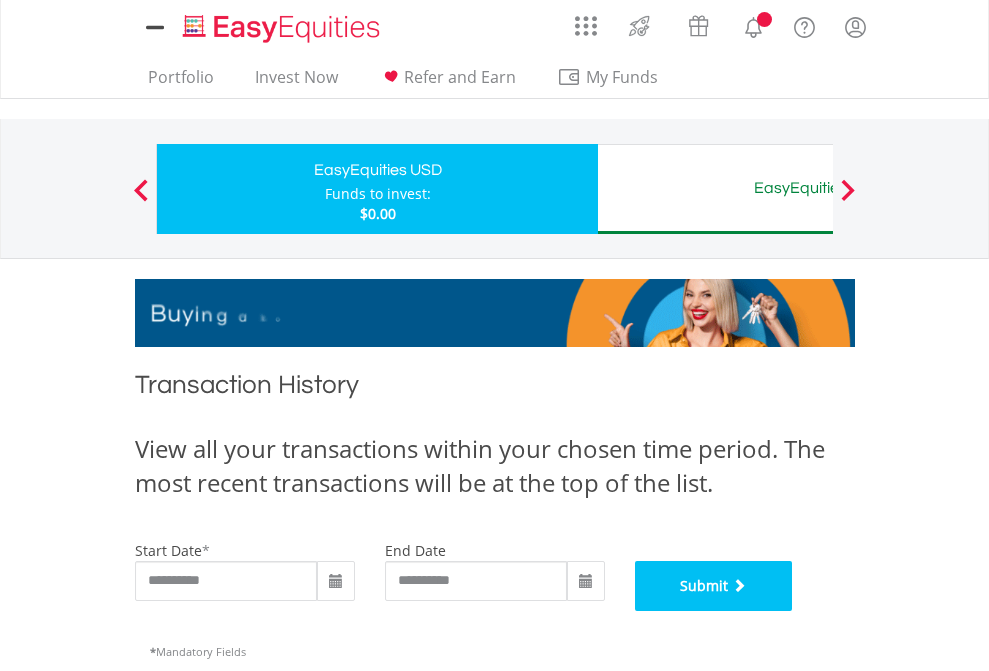 click on "Submit" at bounding box center (714, 586) 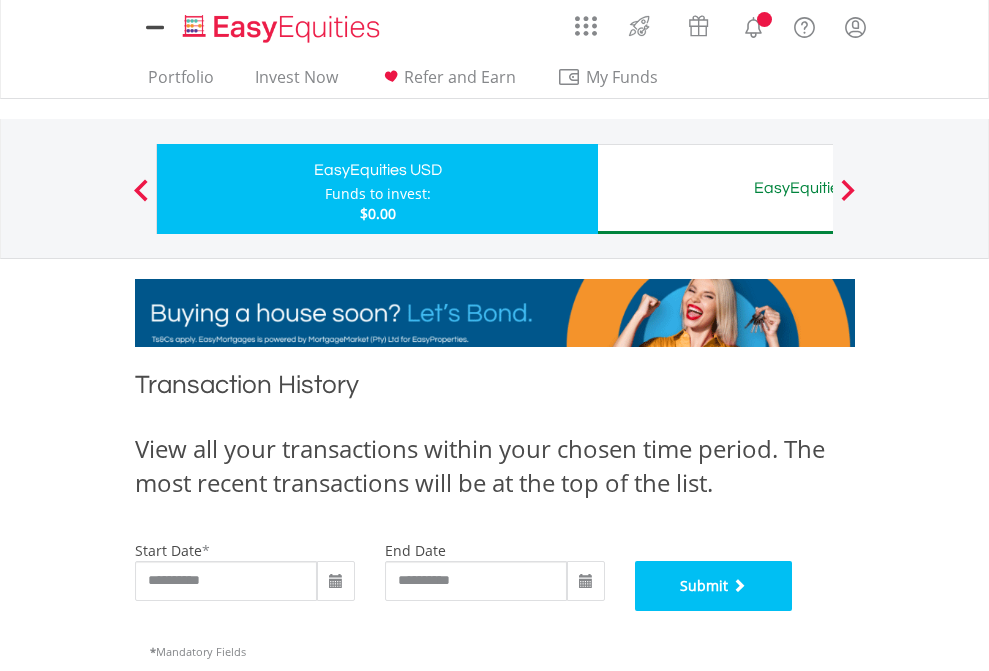 scroll, scrollTop: 811, scrollLeft: 0, axis: vertical 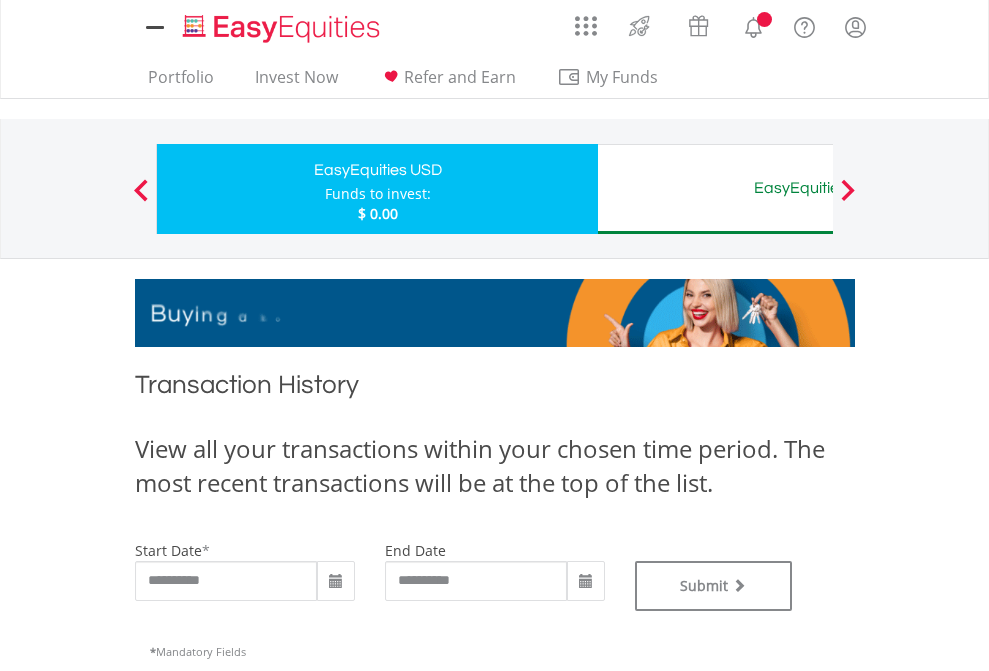 click on "EasyEquities AUD" at bounding box center (818, 188) 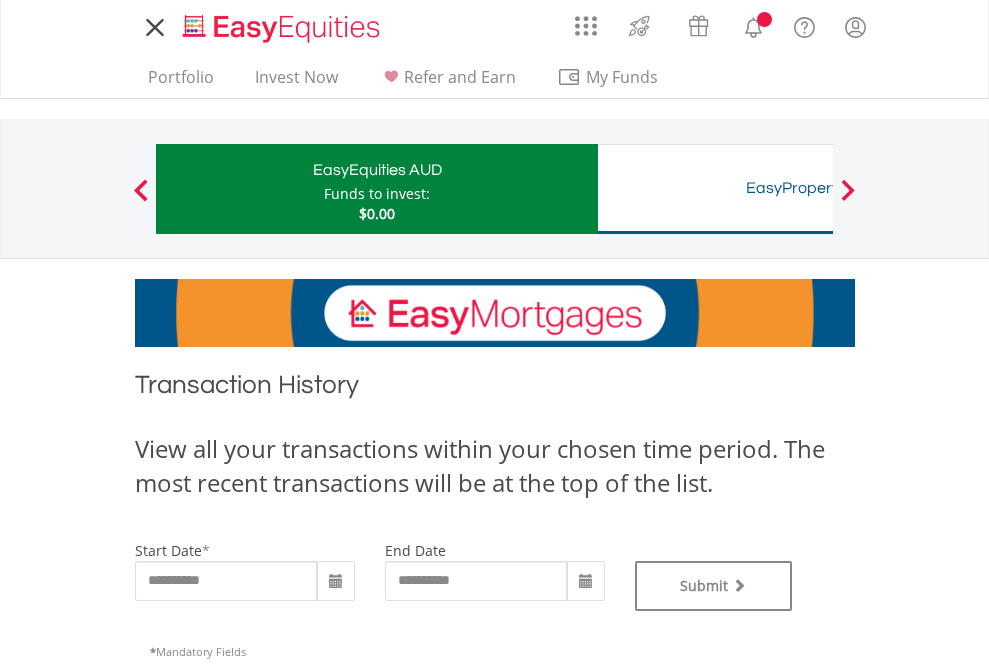 scroll, scrollTop: 0, scrollLeft: 0, axis: both 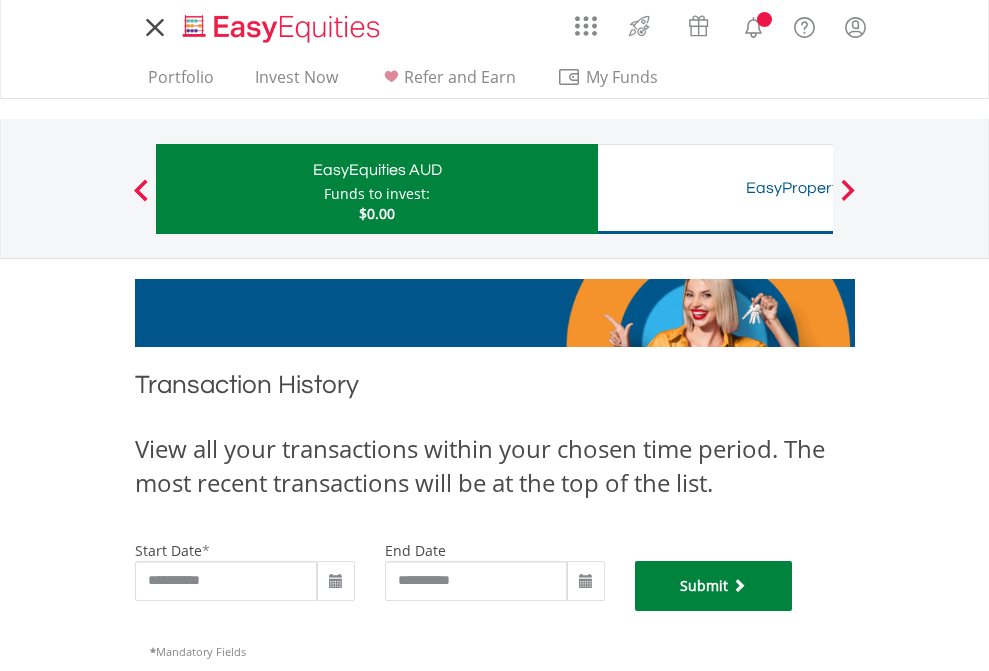 click on "Submit" at bounding box center [714, 586] 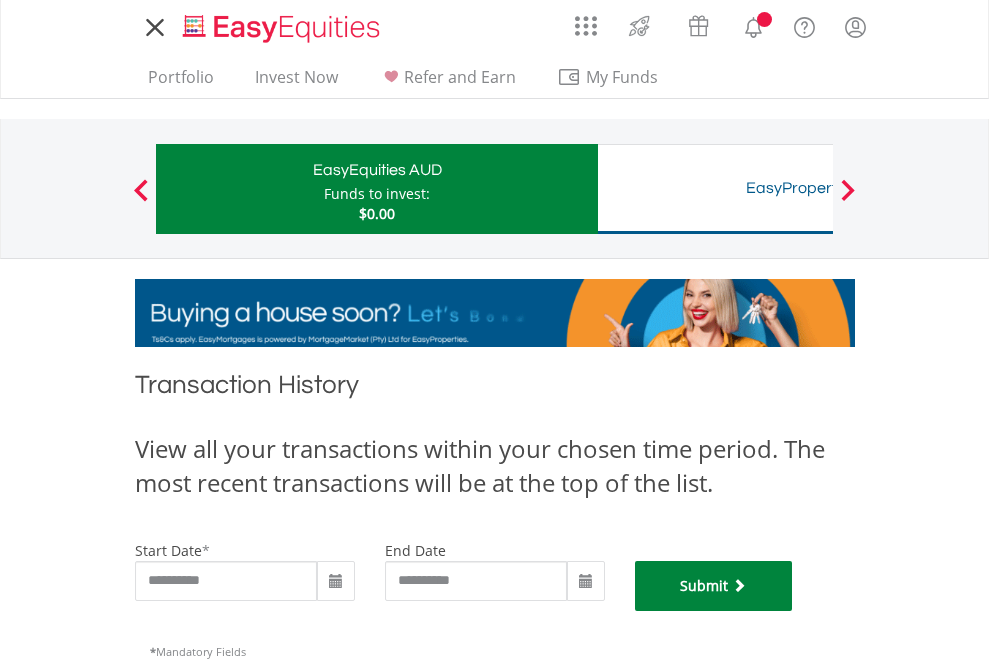 scroll, scrollTop: 811, scrollLeft: 0, axis: vertical 